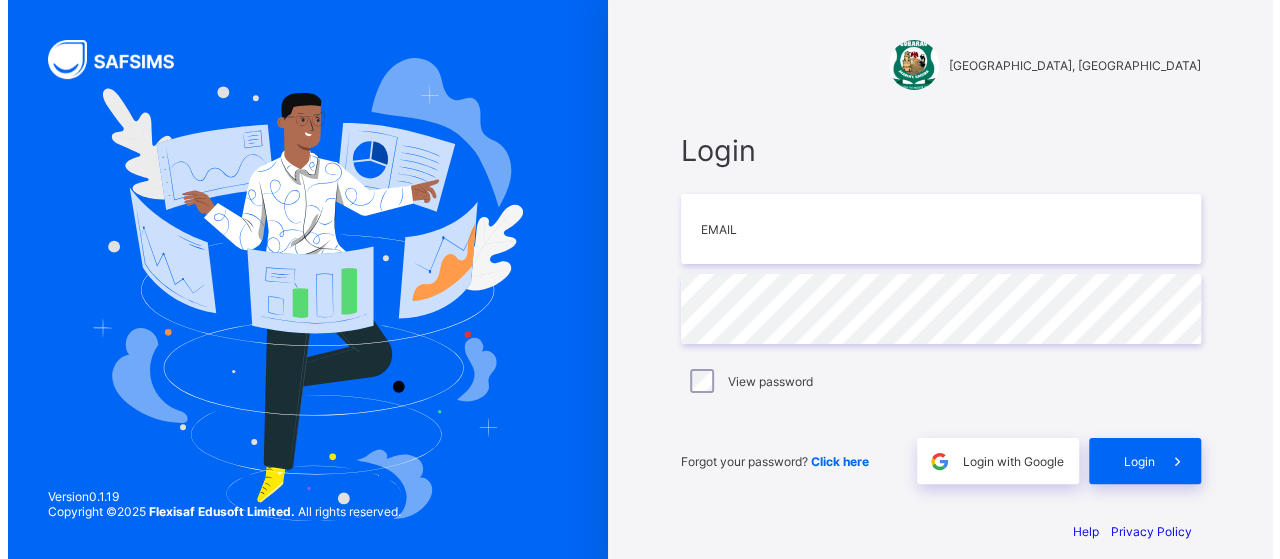 scroll, scrollTop: 0, scrollLeft: 0, axis: both 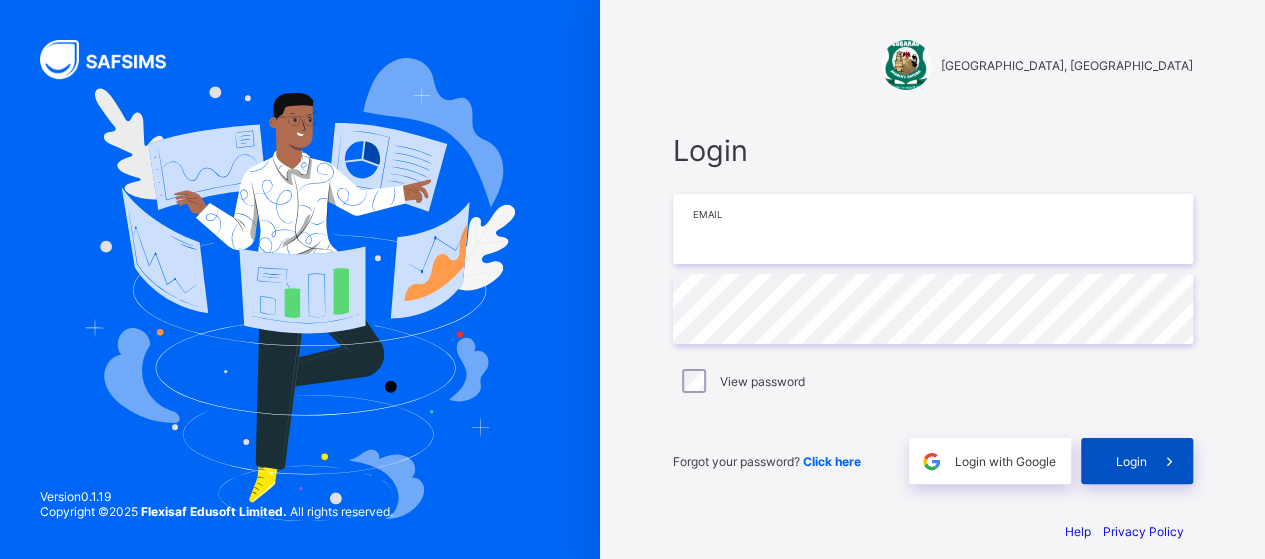 type on "**********" 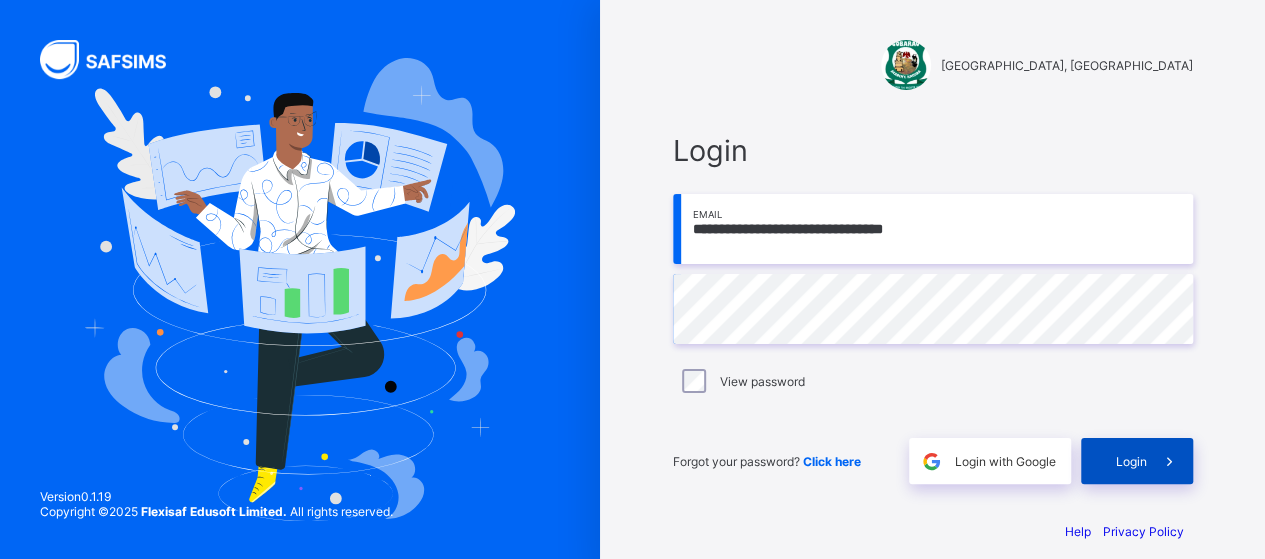 click on "Login" at bounding box center [1131, 461] 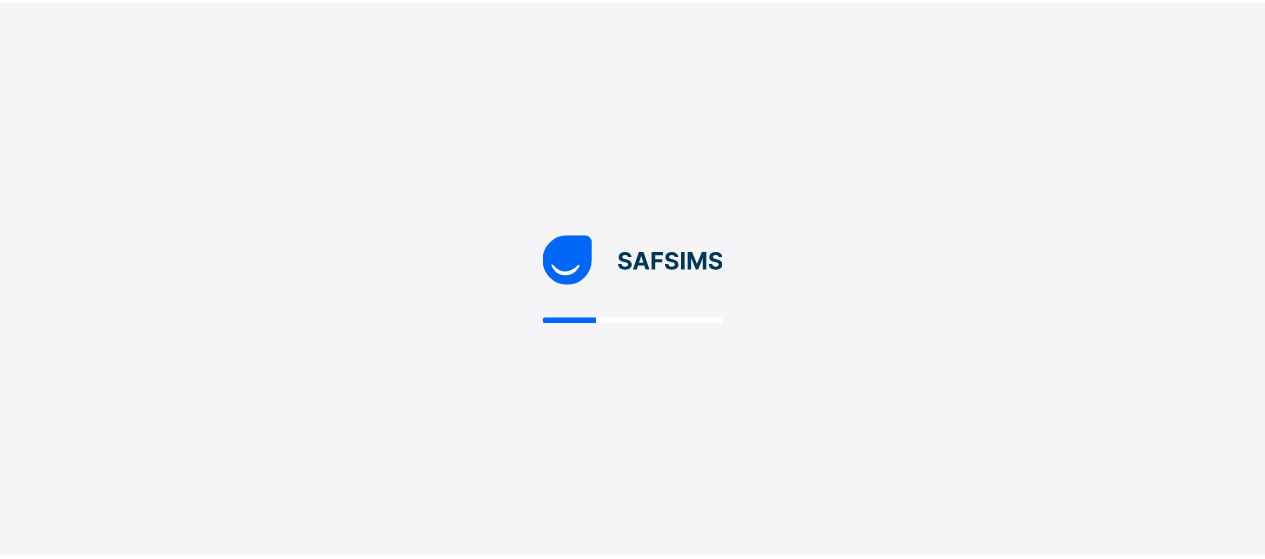 scroll, scrollTop: 0, scrollLeft: 0, axis: both 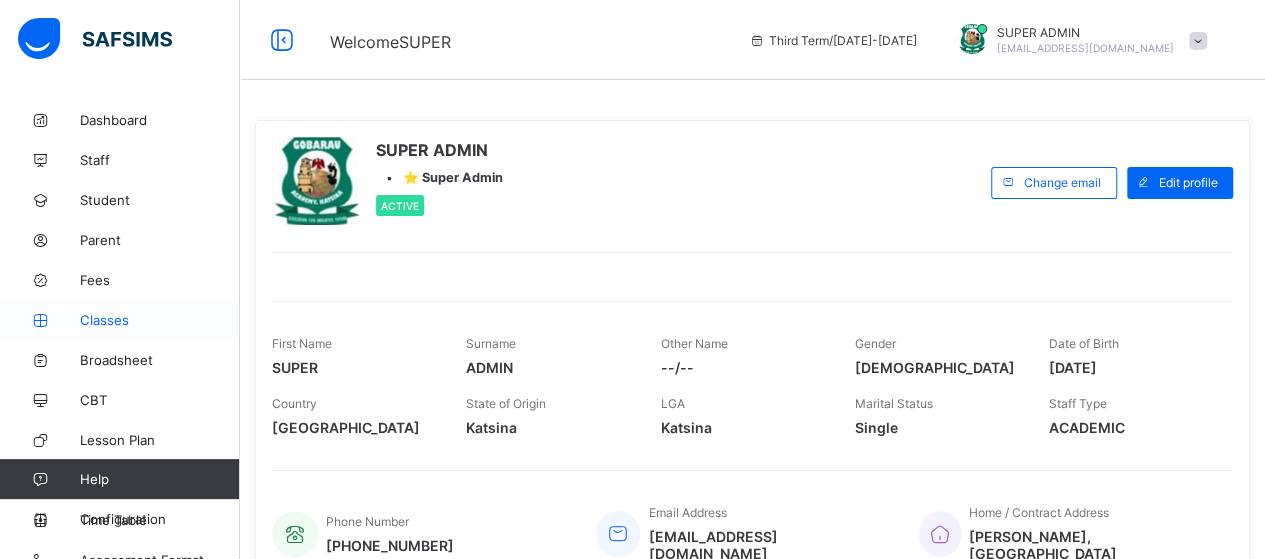click on "Classes" at bounding box center [160, 320] 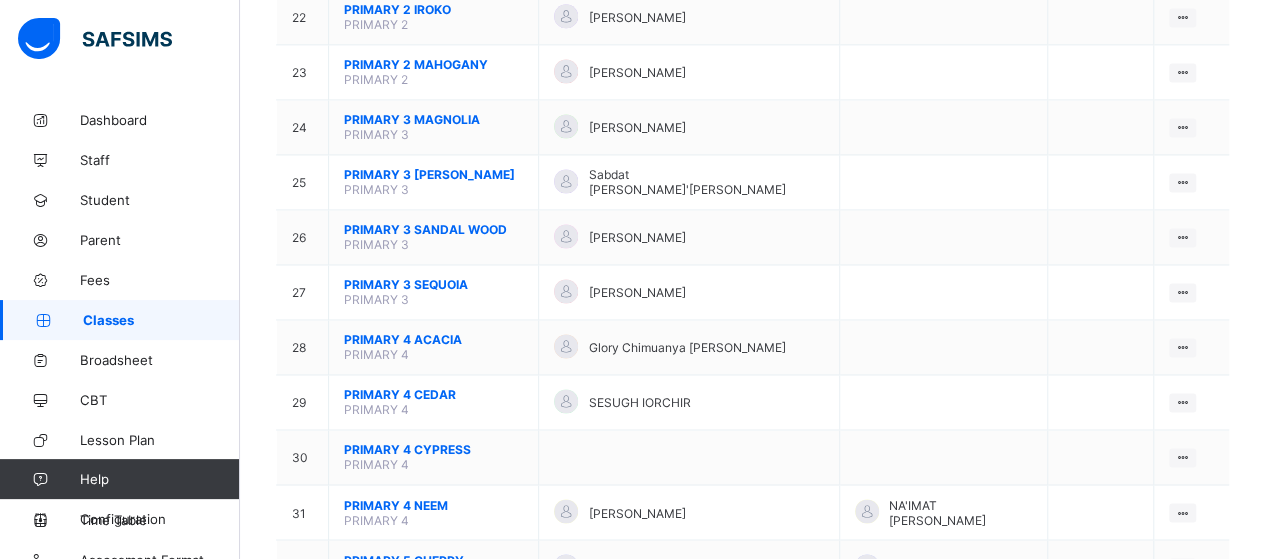scroll, scrollTop: 1418, scrollLeft: 0, axis: vertical 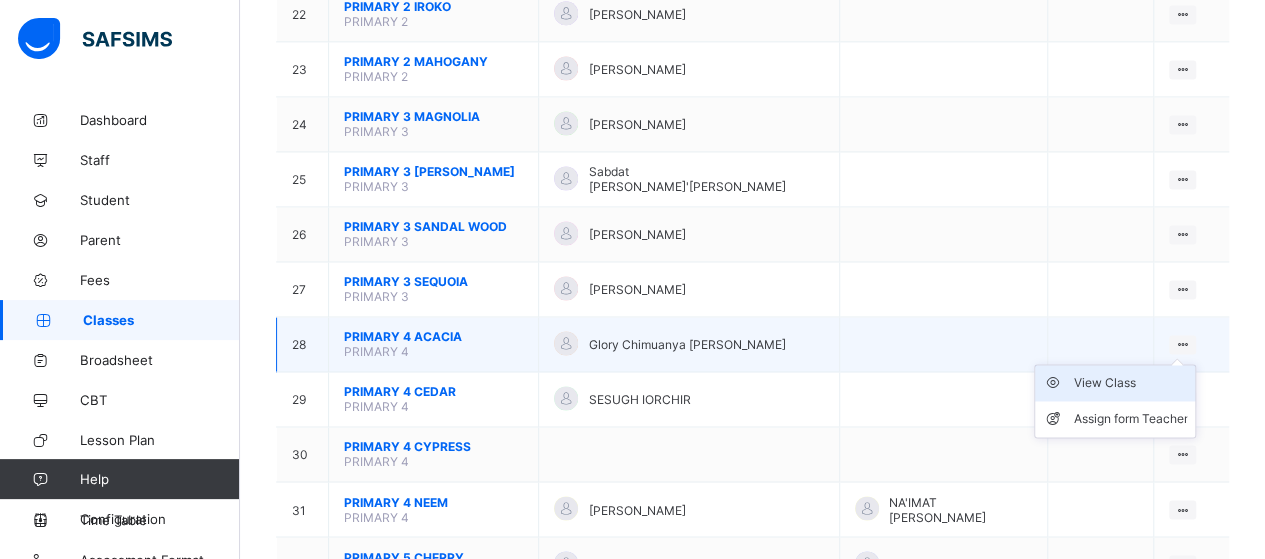 click on "View Class" at bounding box center (1130, 383) 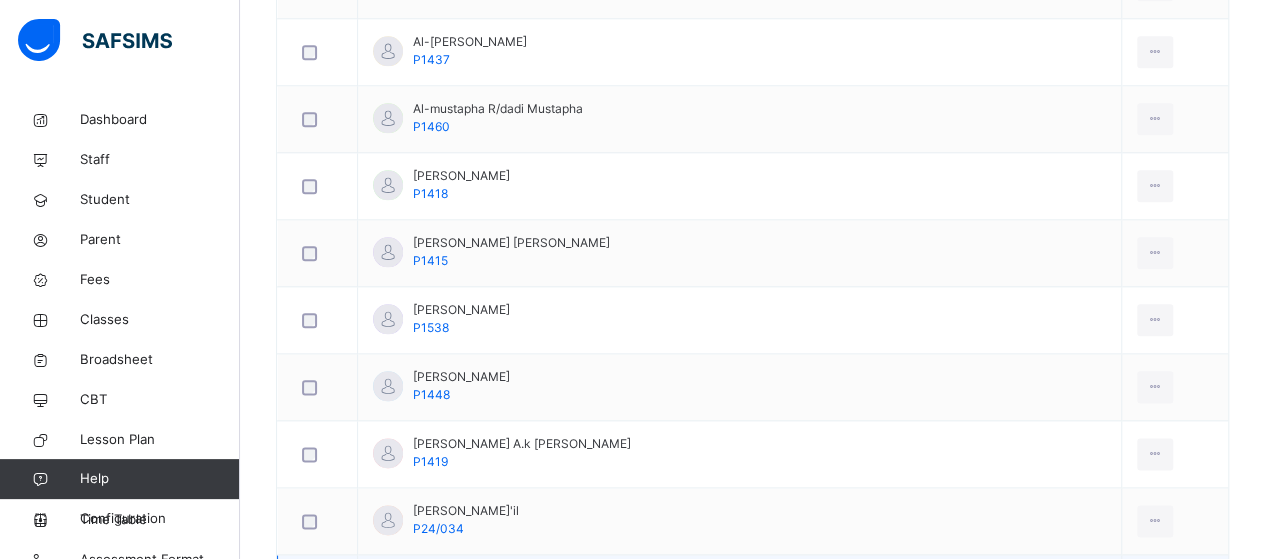 scroll, scrollTop: 0, scrollLeft: 0, axis: both 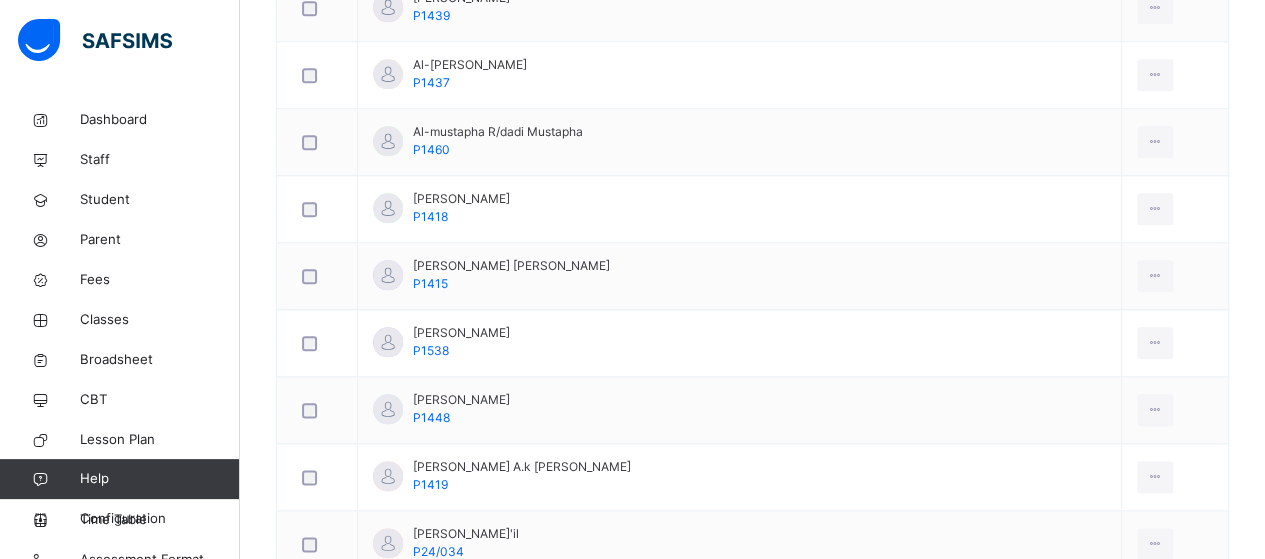 click on "Subjects" at bounding box center [416, -619] 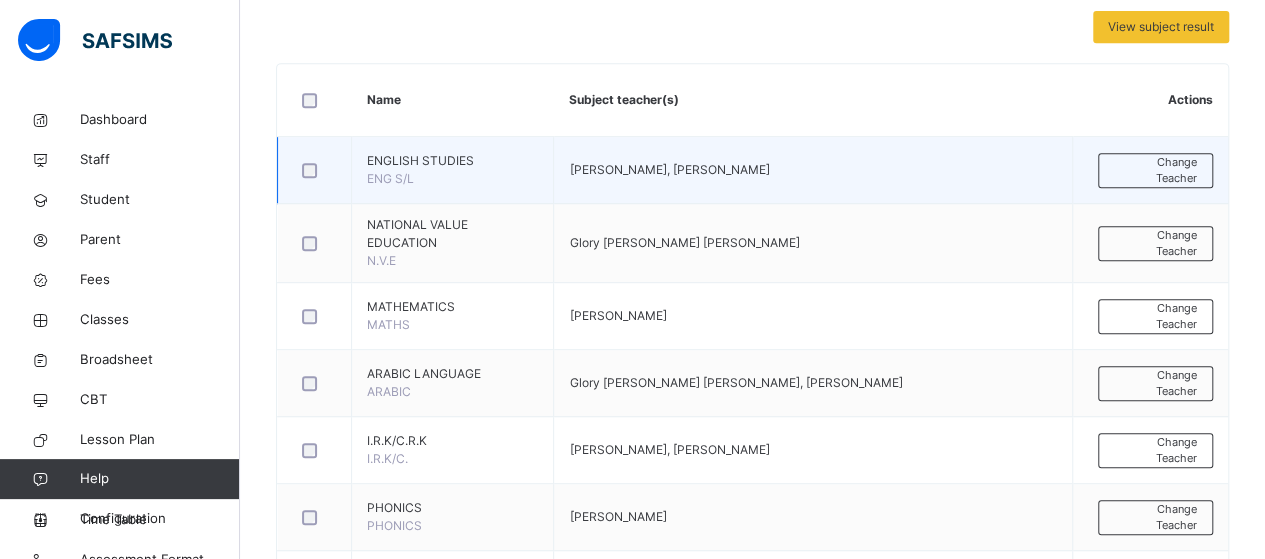 scroll, scrollTop: 437, scrollLeft: 0, axis: vertical 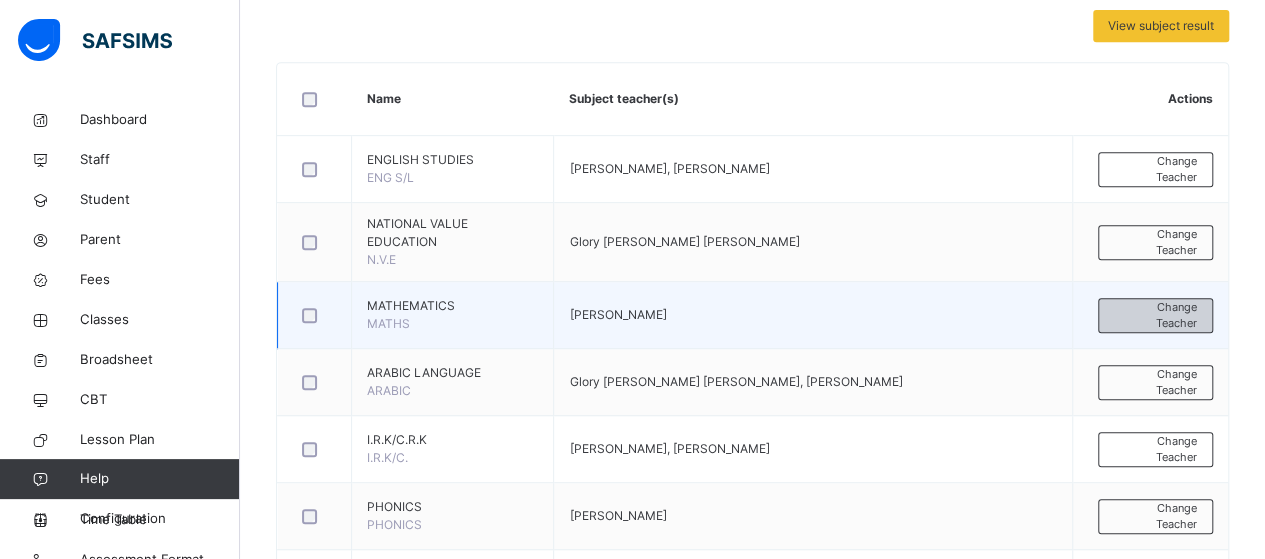 click on "Change Teacher" at bounding box center (1155, 315) 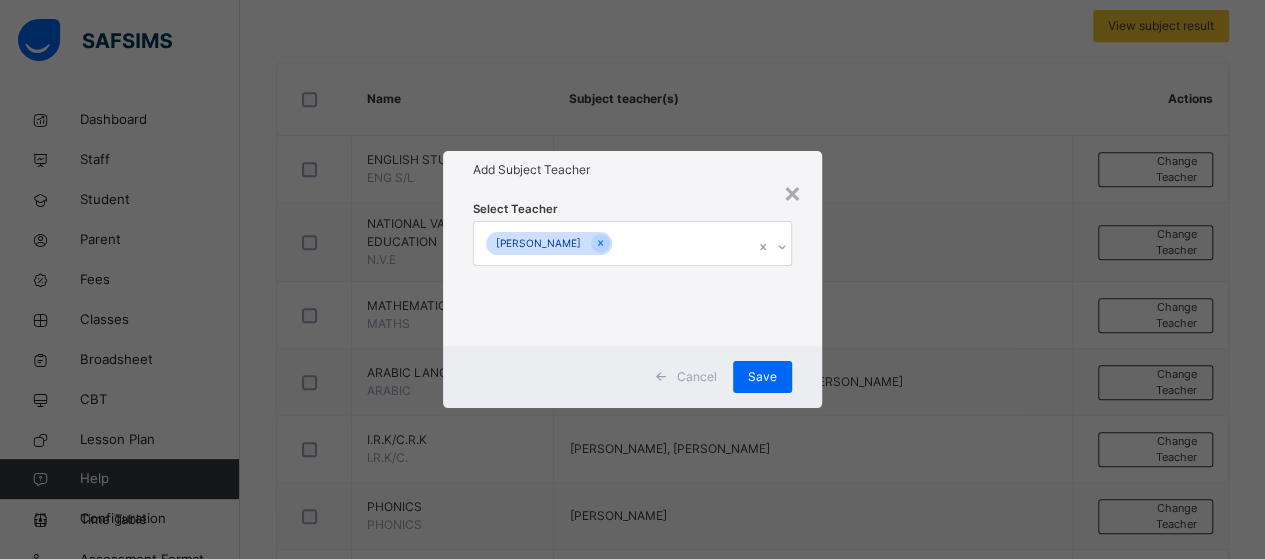 click on "[PERSON_NAME]" at bounding box center [614, 243] 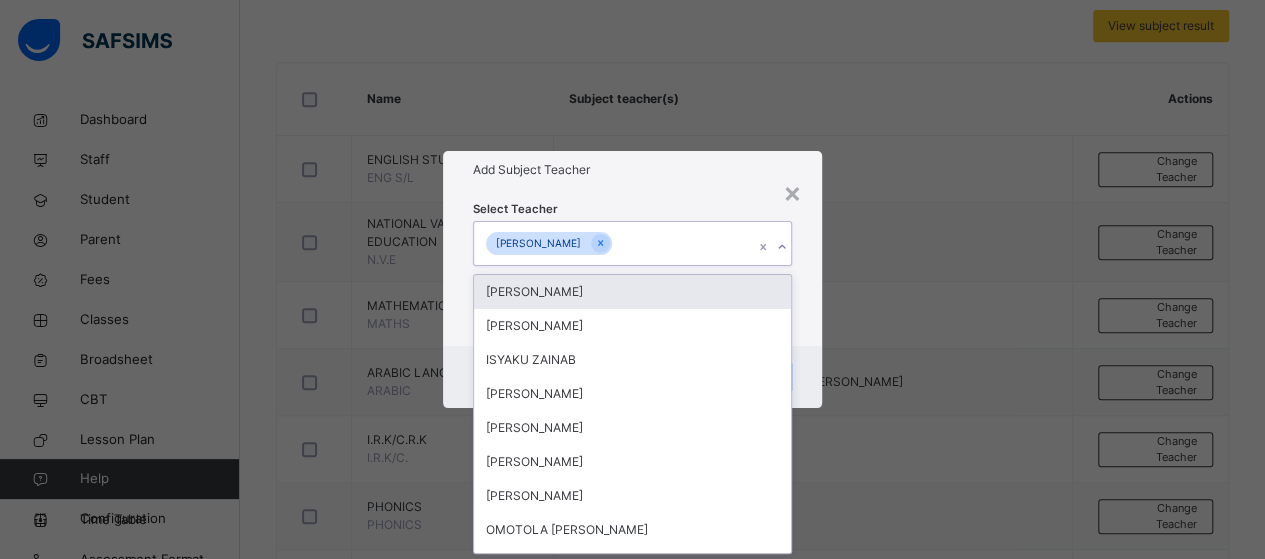 scroll, scrollTop: 0, scrollLeft: 0, axis: both 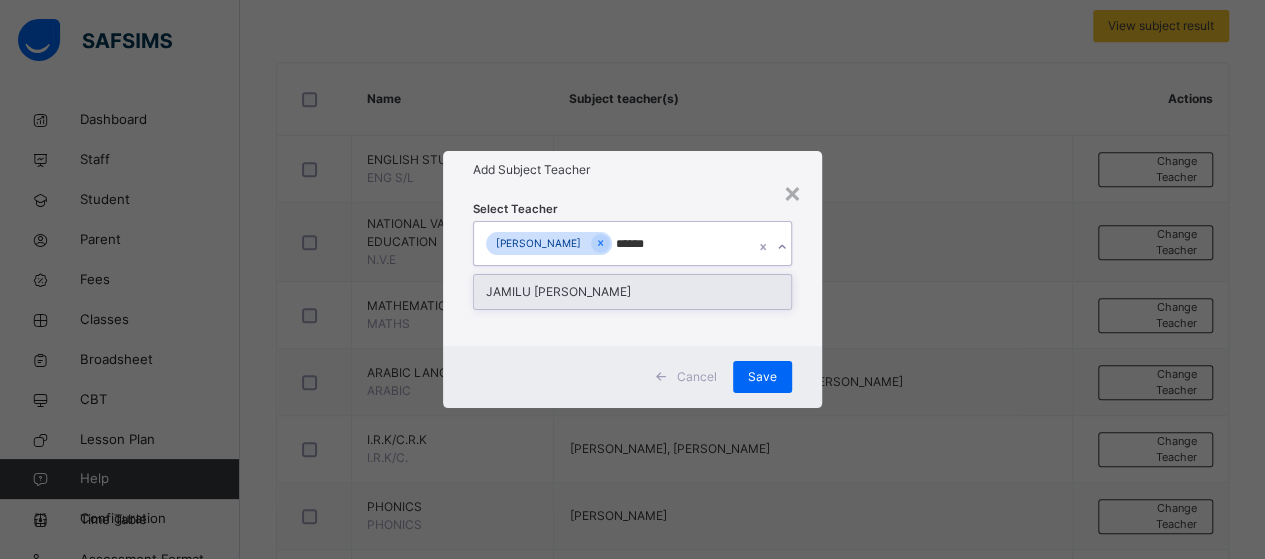 type on "*****" 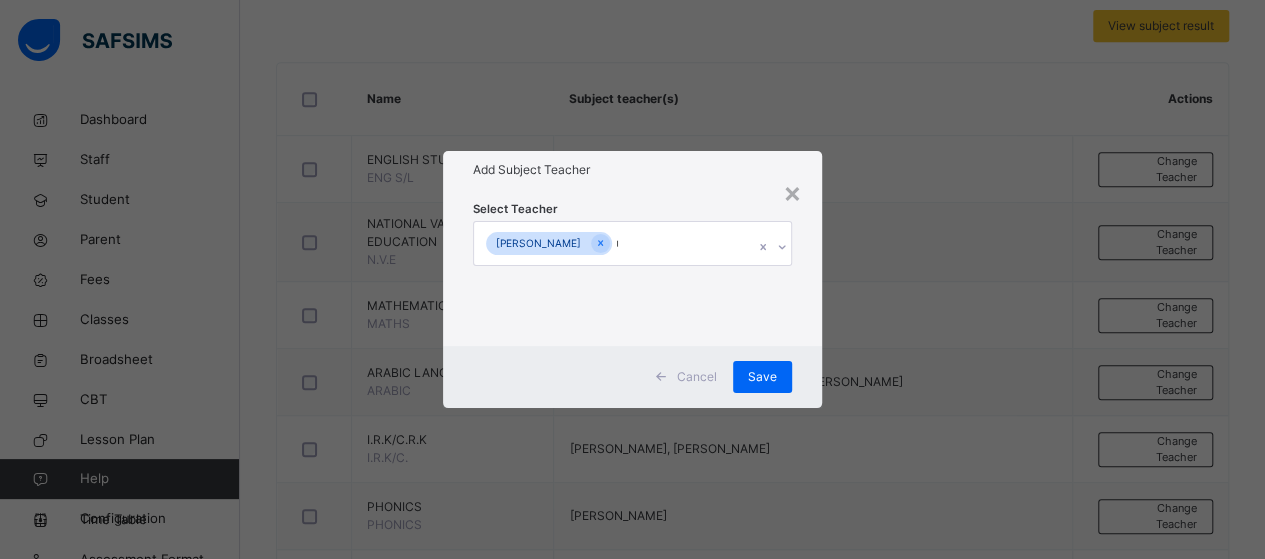 type 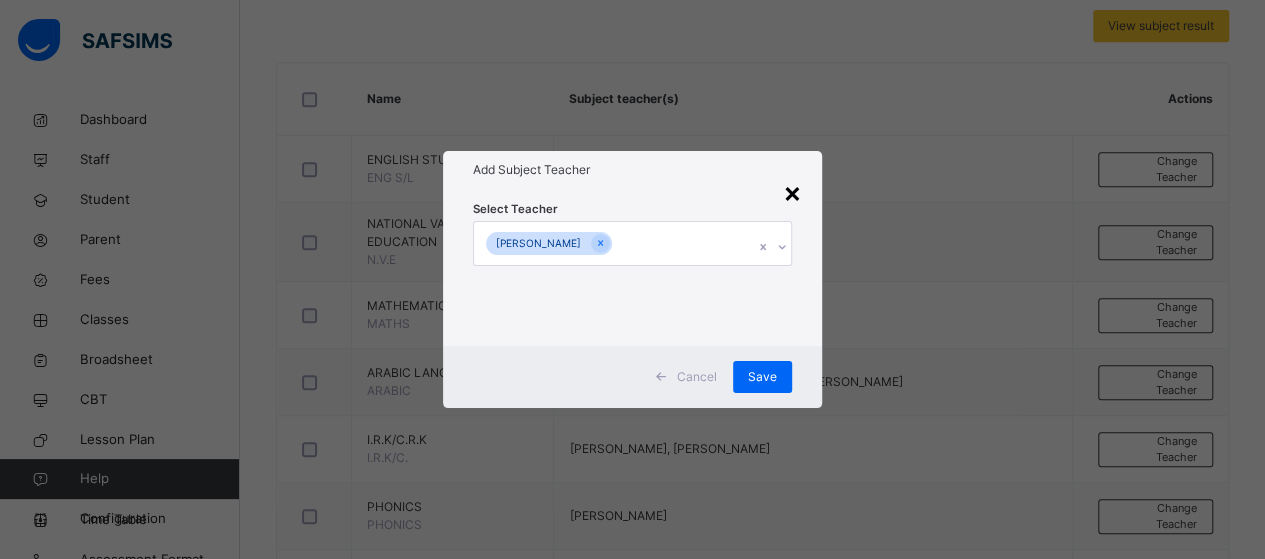 click on "×" at bounding box center (792, 192) 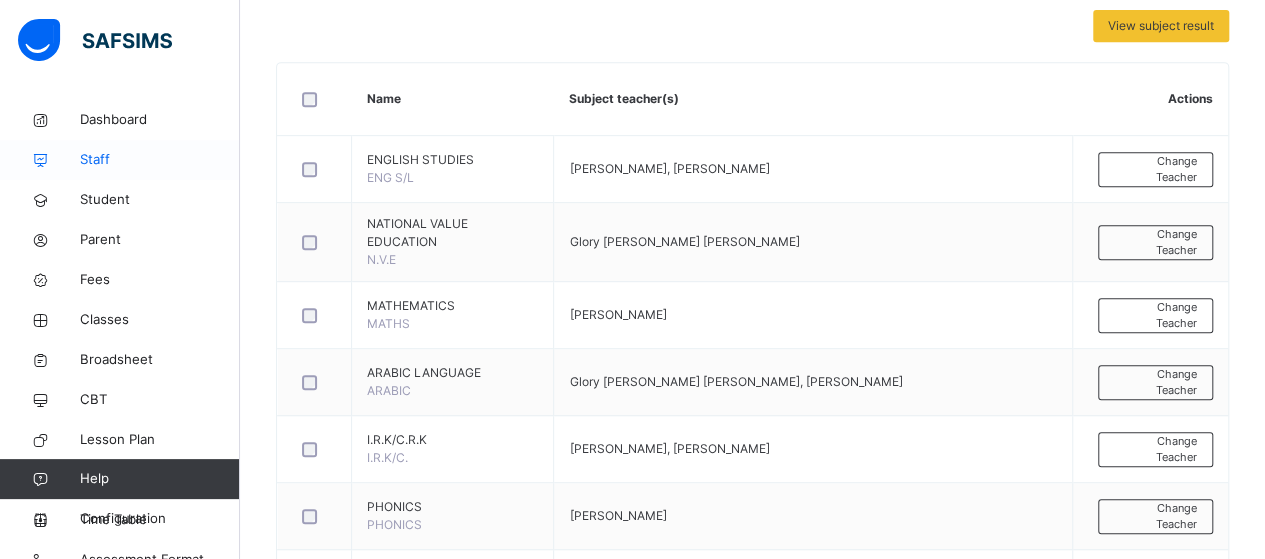 click on "Staff" at bounding box center (160, 160) 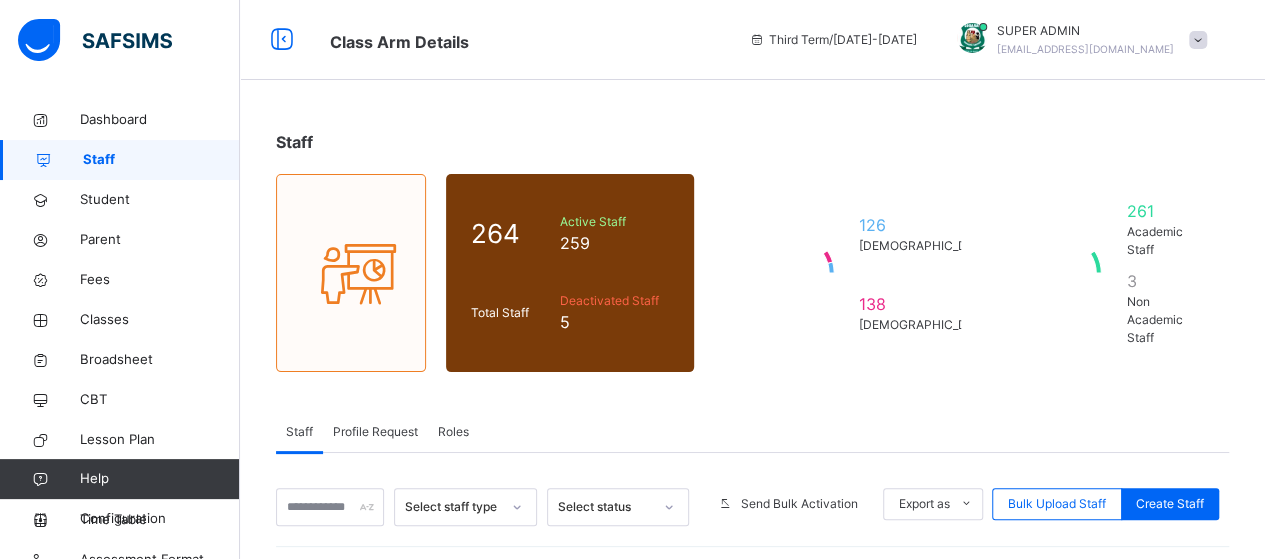 scroll, scrollTop: 0, scrollLeft: 0, axis: both 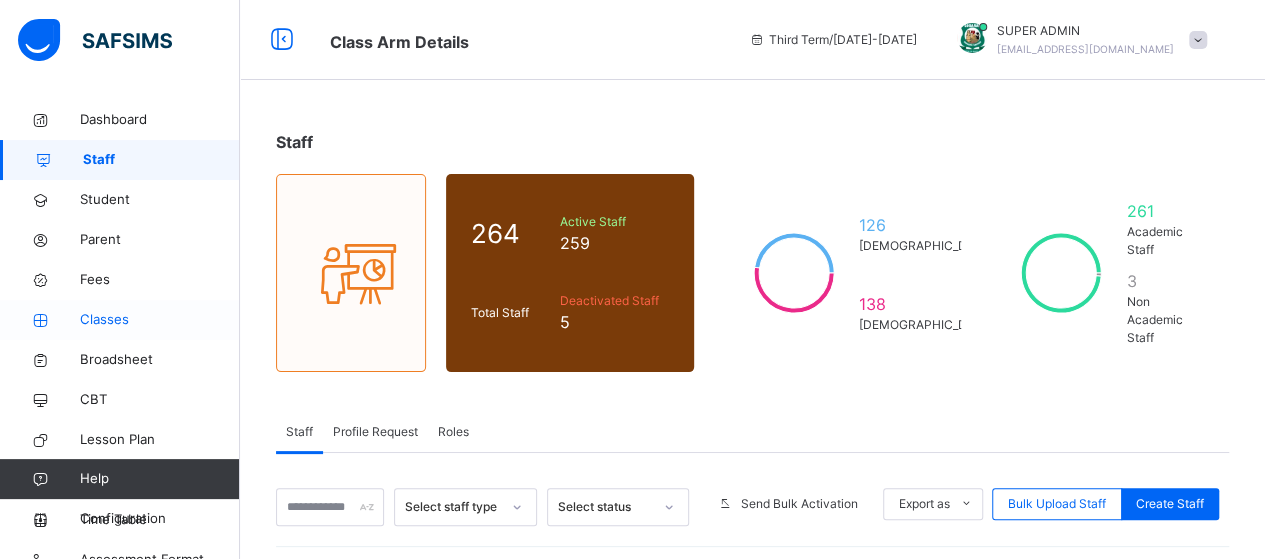 click on "Classes" at bounding box center (160, 320) 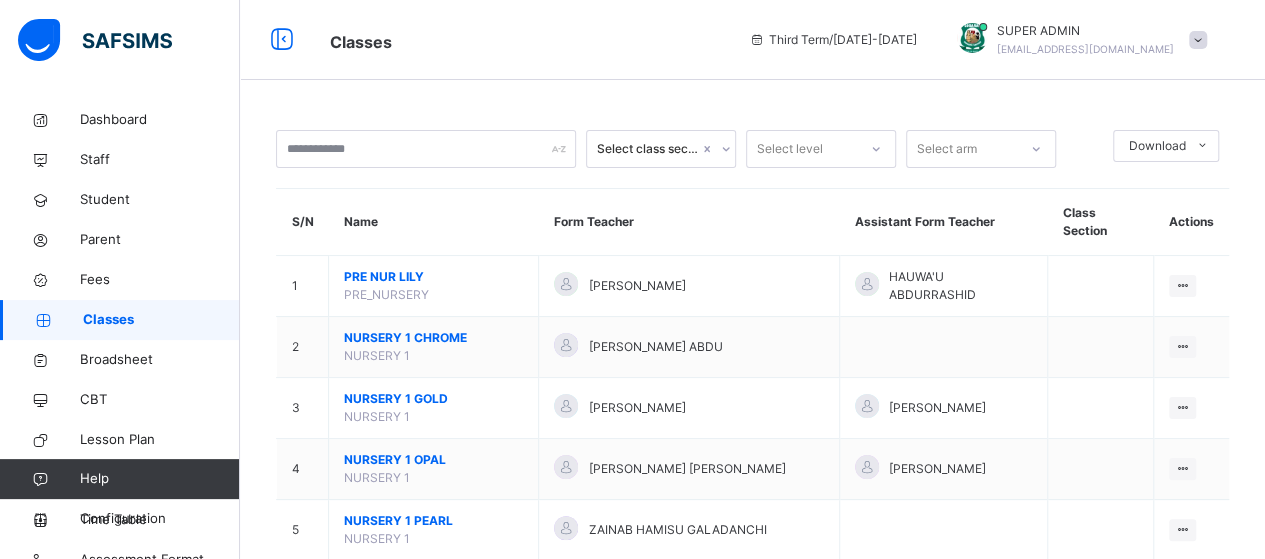 scroll, scrollTop: 0, scrollLeft: 0, axis: both 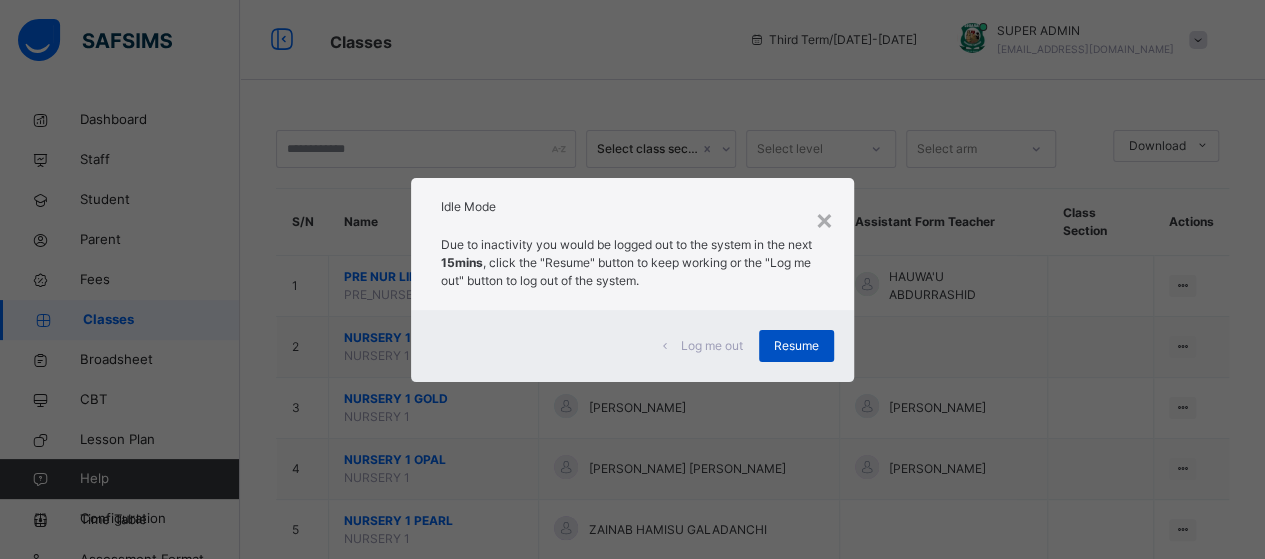 click on "Resume" at bounding box center (796, 346) 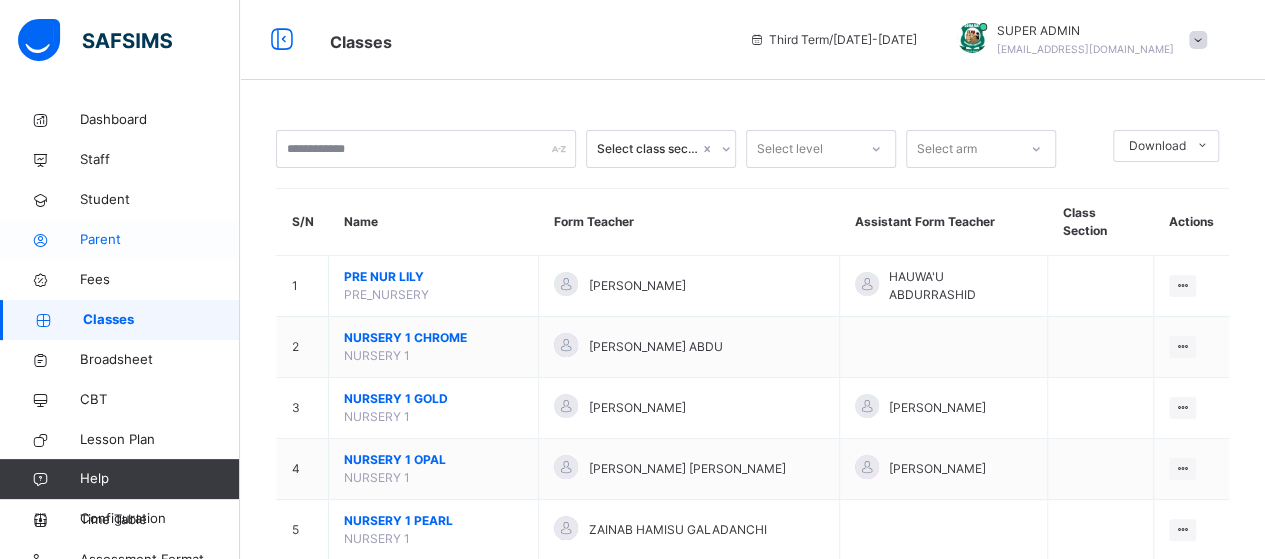 click on "Parent" at bounding box center [160, 240] 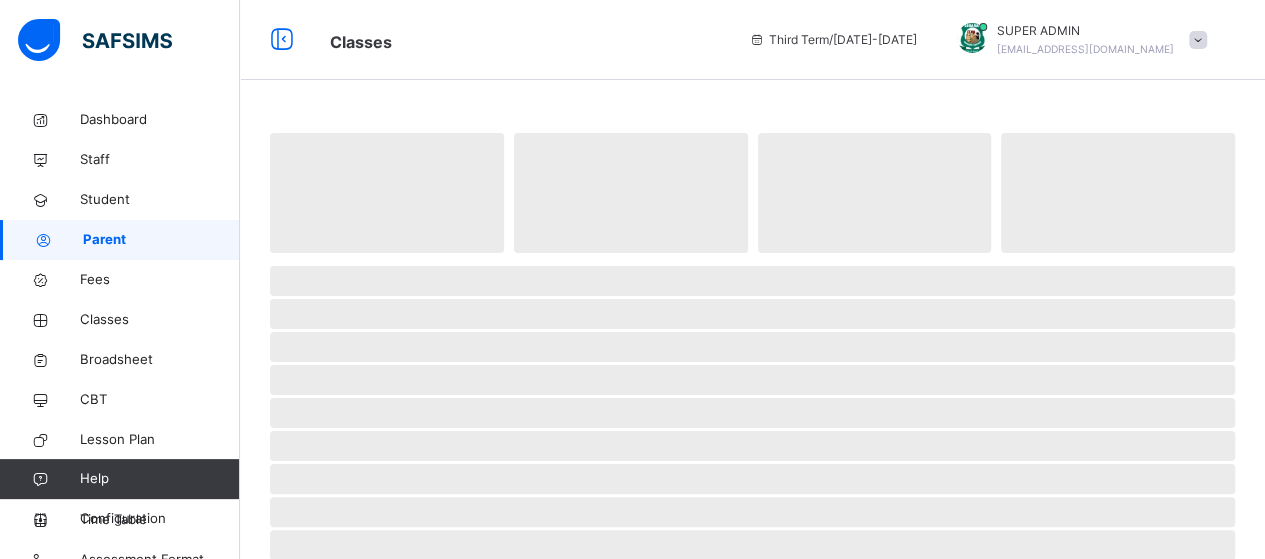 scroll, scrollTop: 0, scrollLeft: 0, axis: both 